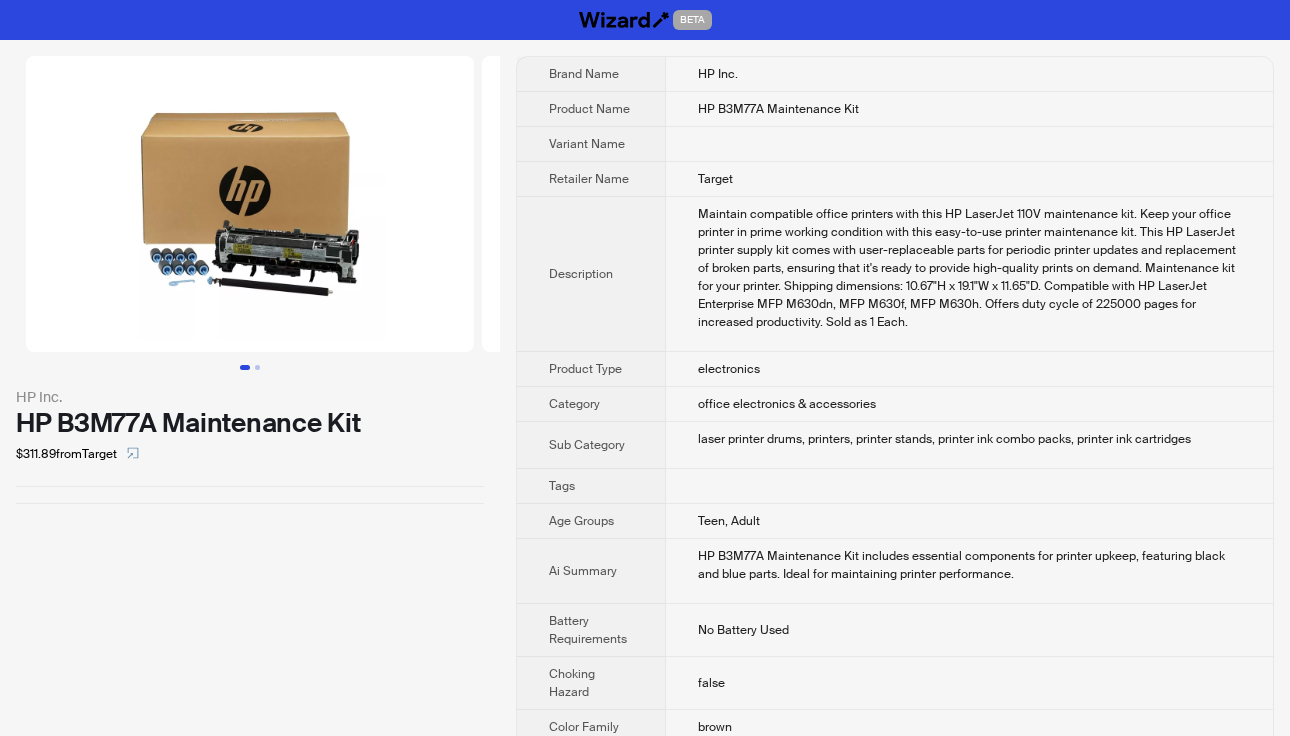 scroll, scrollTop: 0, scrollLeft: 0, axis: both 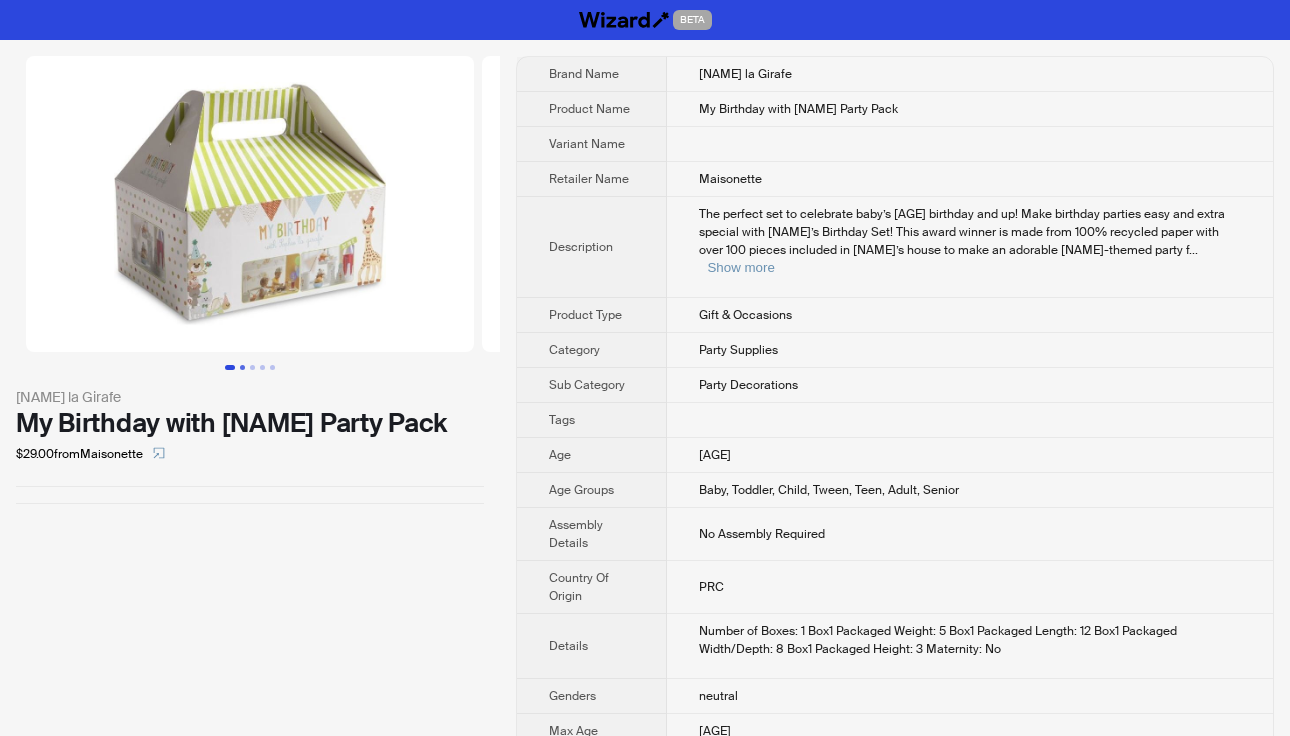 click at bounding box center [242, 367] 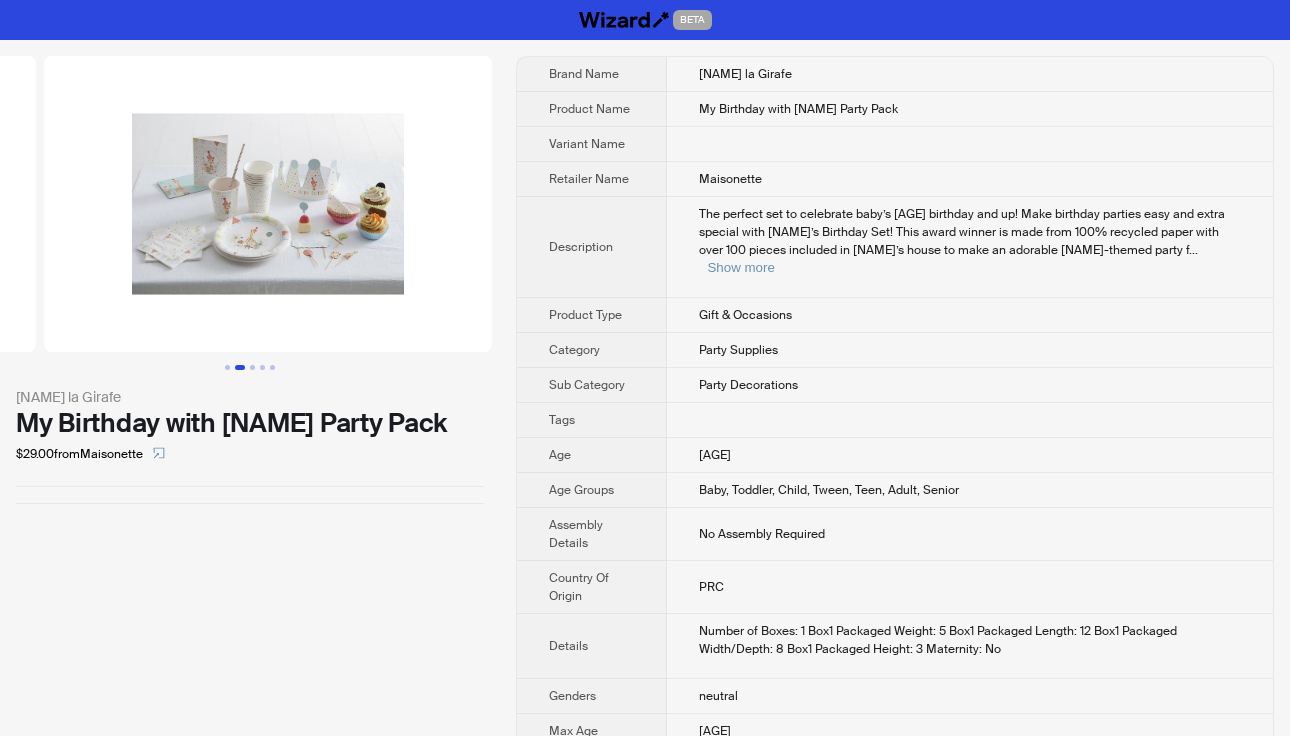 scroll, scrollTop: 0, scrollLeft: 456, axis: horizontal 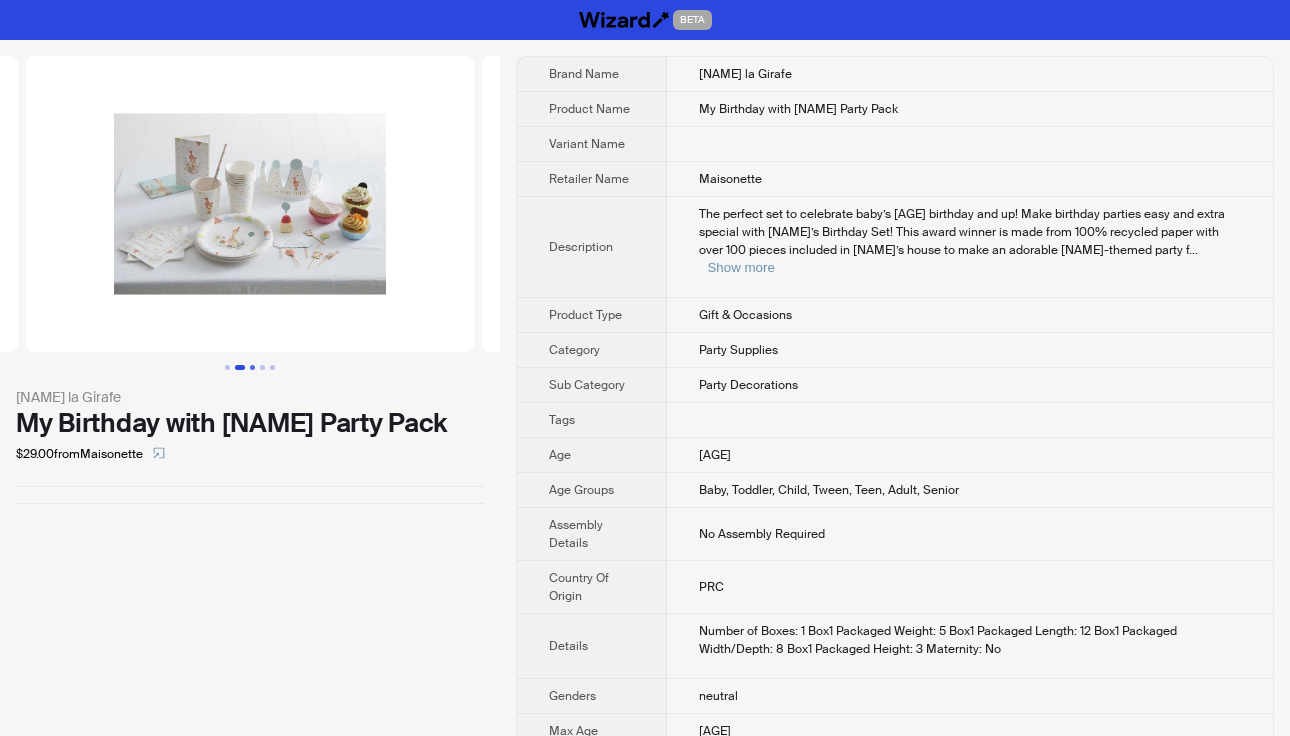click at bounding box center (252, 367) 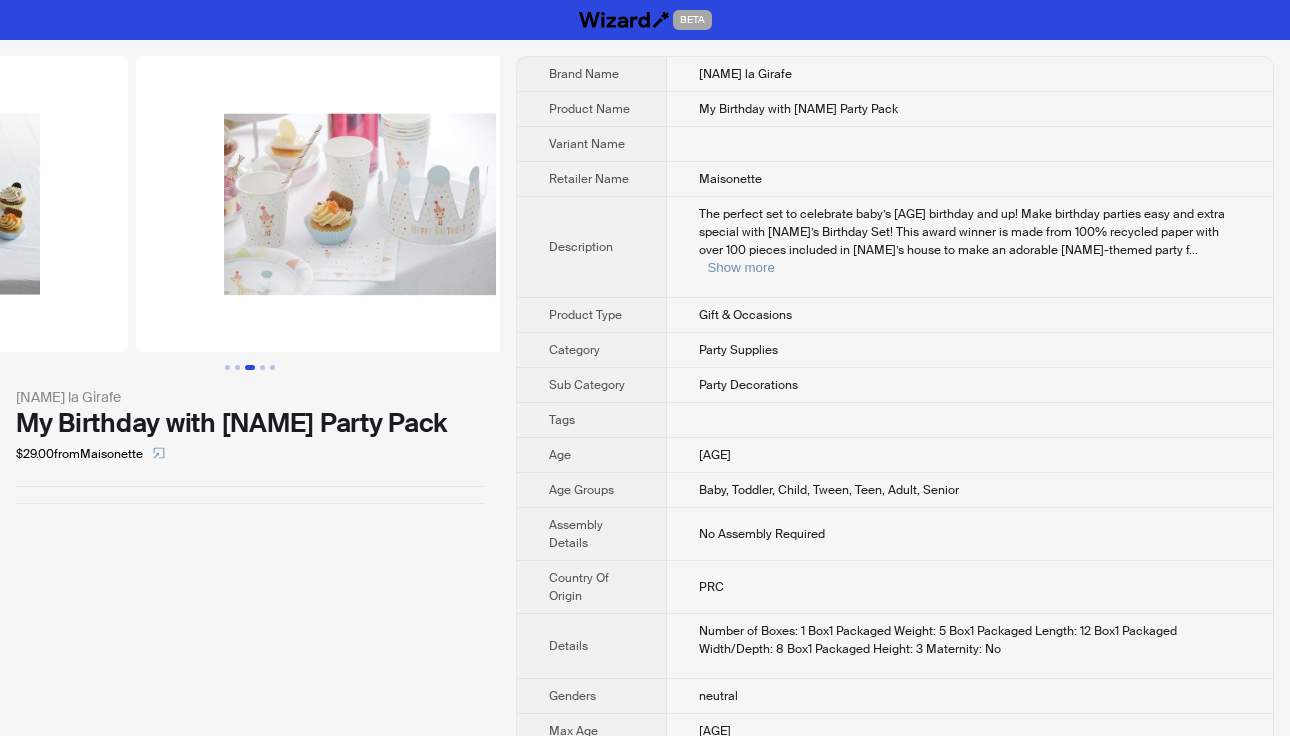 scroll, scrollTop: 0, scrollLeft: 912, axis: horizontal 